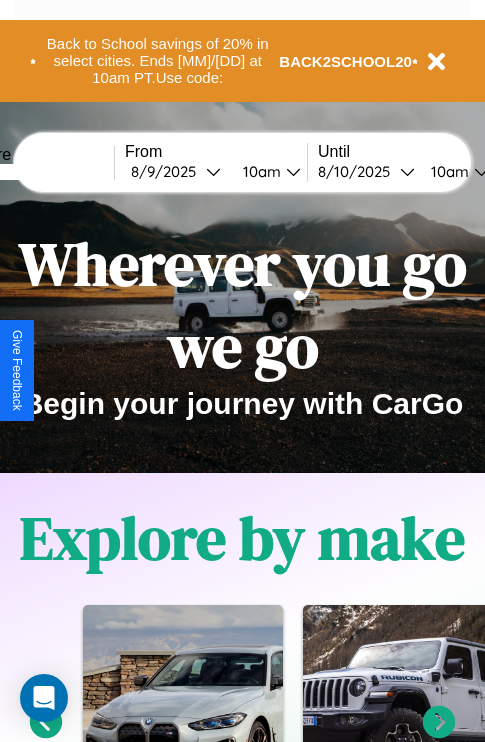 scroll, scrollTop: 308, scrollLeft: 0, axis: vertical 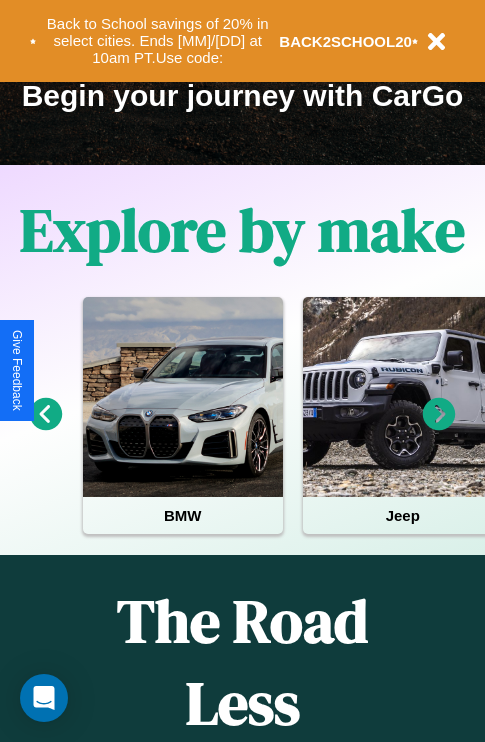 click 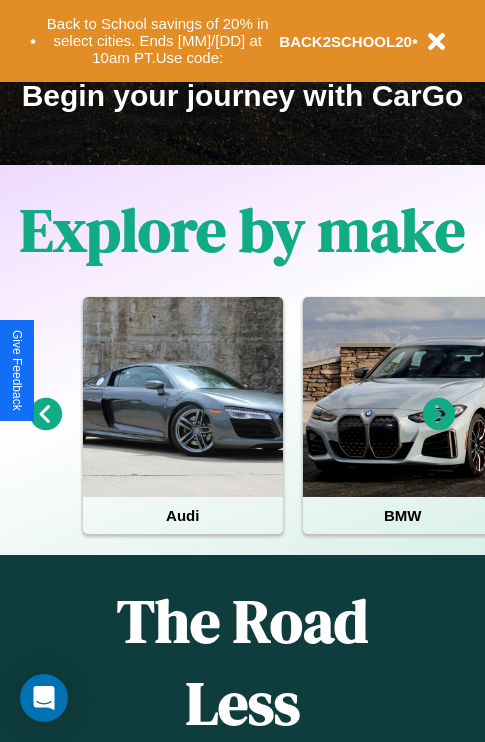 click 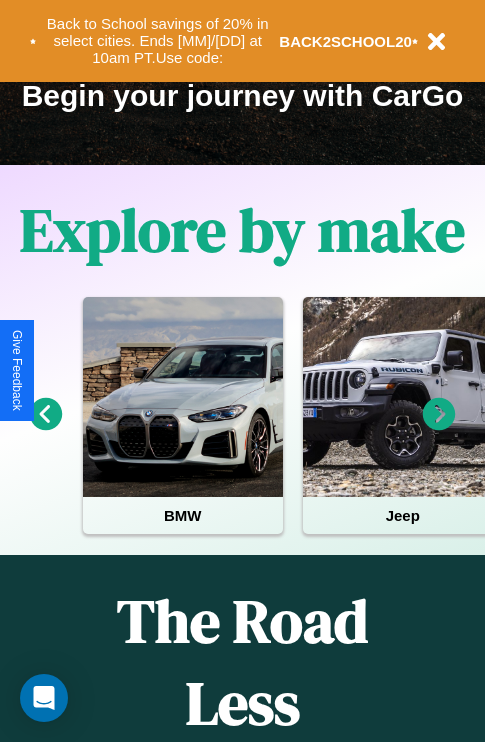click 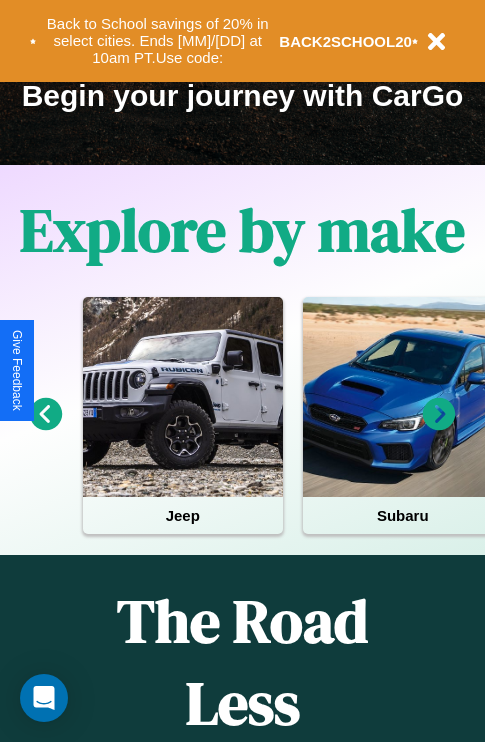 click 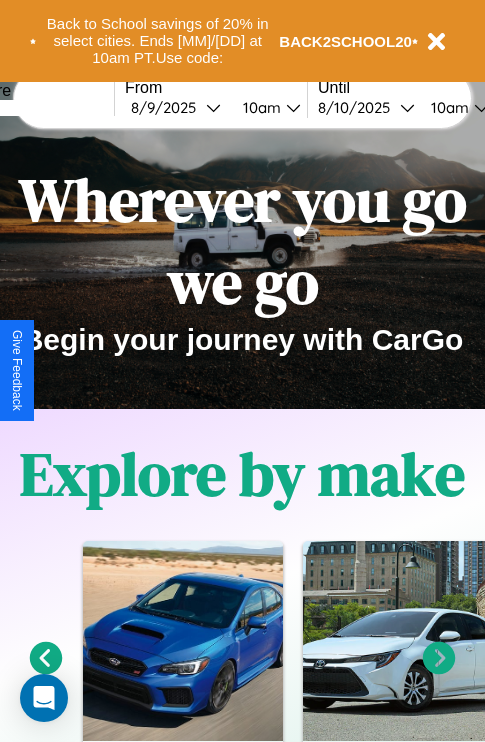 scroll, scrollTop: 0, scrollLeft: 0, axis: both 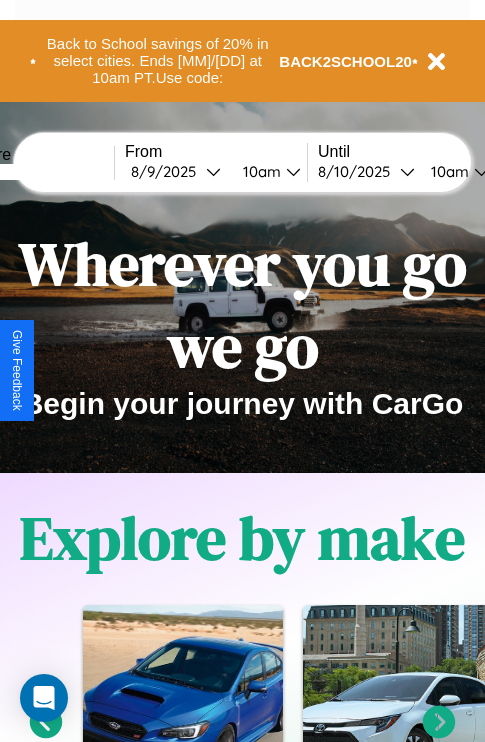 click at bounding box center [39, 172] 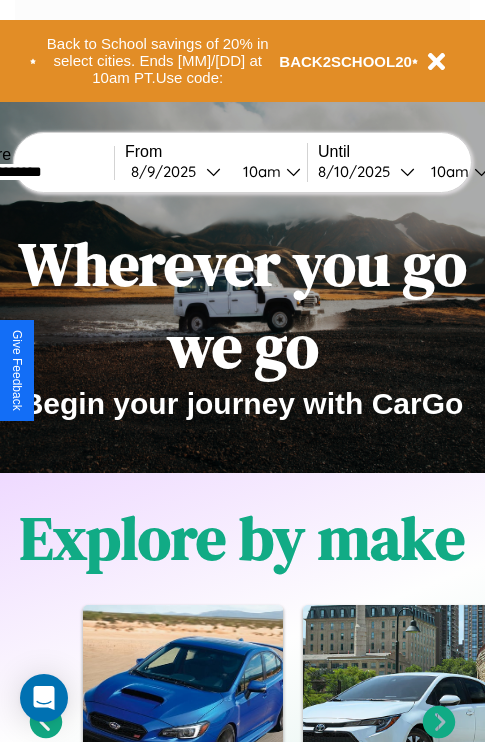 type on "**********" 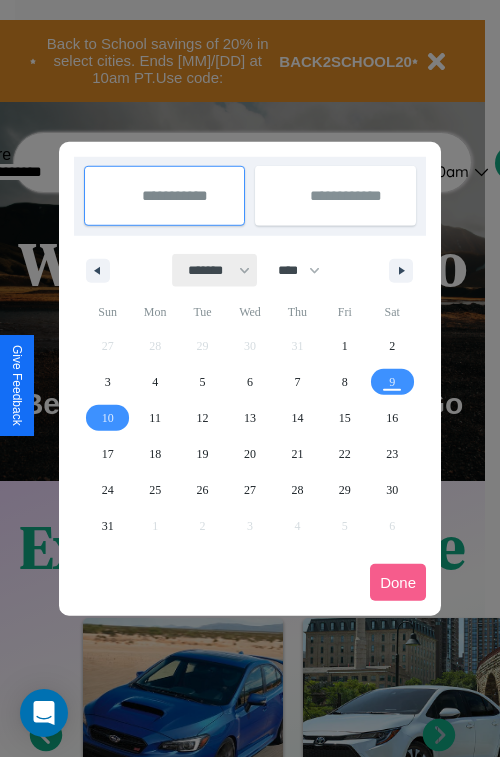 click on "******* ******** ***** ***** *** **** **** ****** ********* ******* ******** ********" at bounding box center [215, 270] 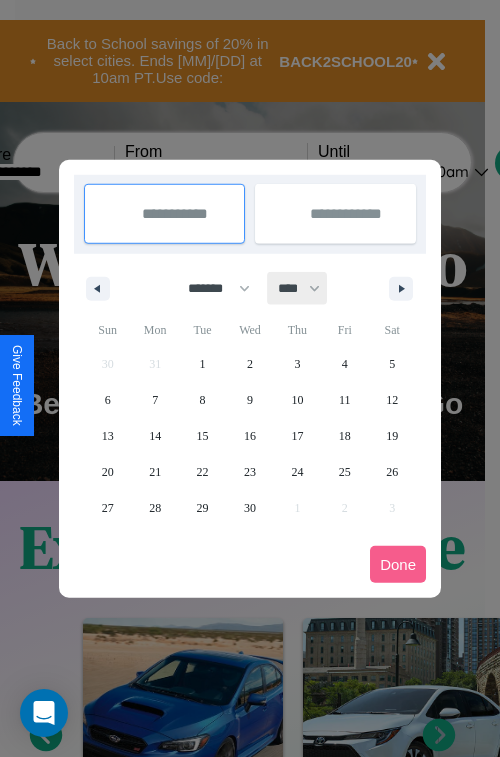 click on "**** **** **** **** **** **** **** **** **** **** **** **** **** **** **** **** **** **** **** **** **** **** **** **** **** **** **** **** **** **** **** **** **** **** **** **** **** **** **** **** **** **** **** **** **** **** **** **** **** **** **** **** **** **** **** **** **** **** **** **** **** **** **** **** **** **** **** **** **** **** **** **** **** **** **** **** **** **** **** **** **** **** **** **** **** **** **** **** **** **** **** **** **** **** **** **** **** **** **** **** **** **** **** **** **** **** **** **** **** **** **** **** **** **** **** **** **** **** **** **** ****" at bounding box center (298, 288) 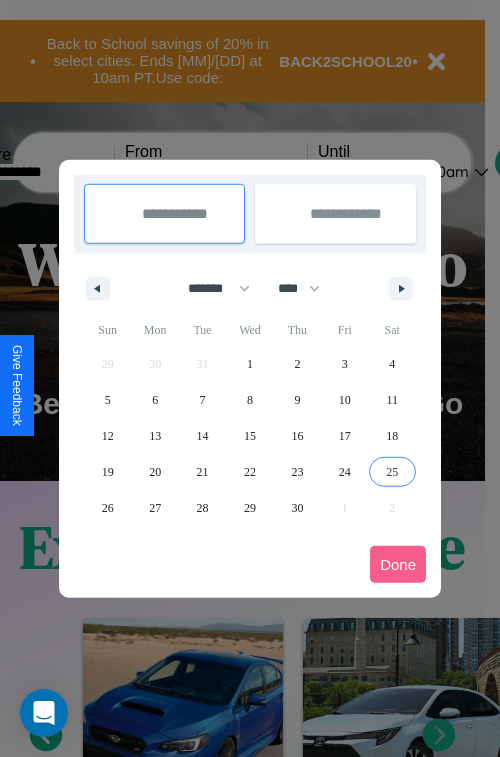 click on "25" at bounding box center [392, 472] 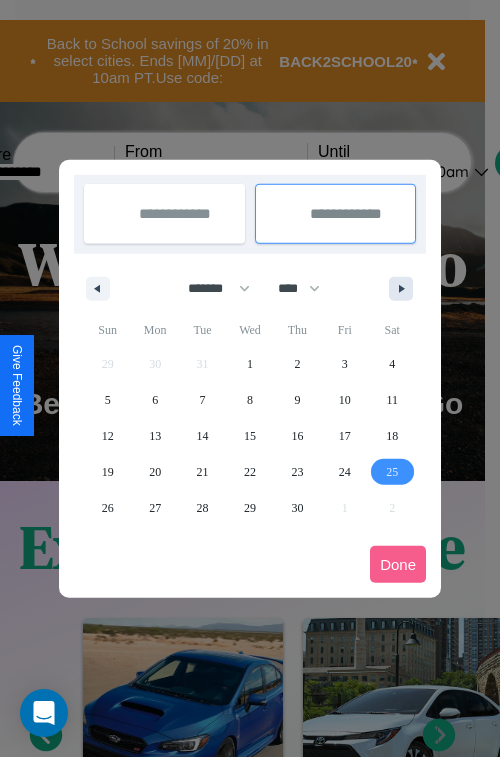 click at bounding box center [405, 289] 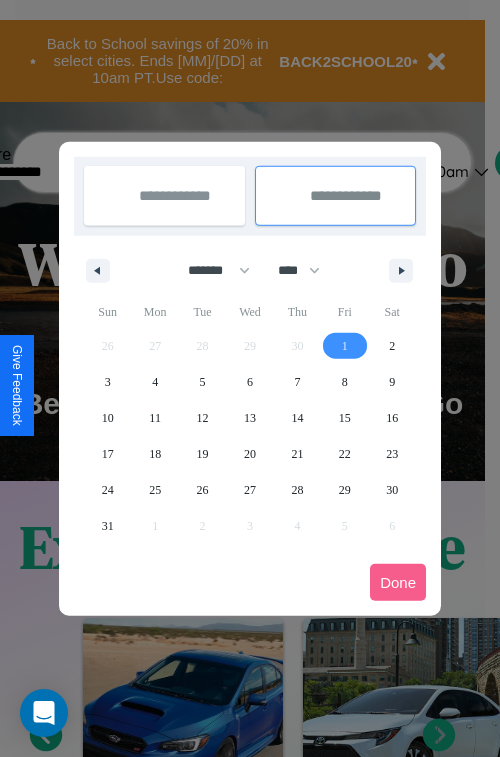 click on "1" at bounding box center (345, 346) 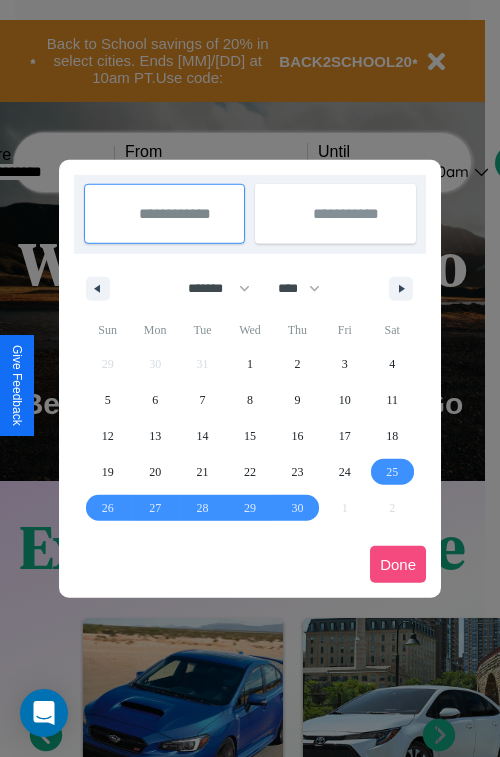 click on "Done" at bounding box center [398, 564] 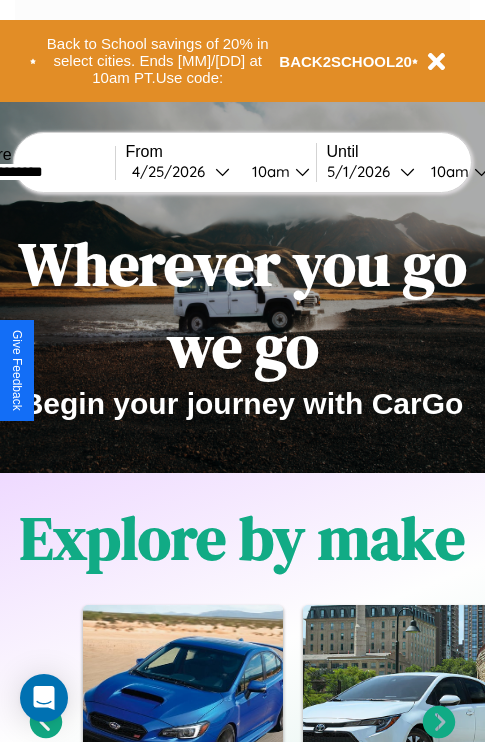 click on "10am" at bounding box center (268, 171) 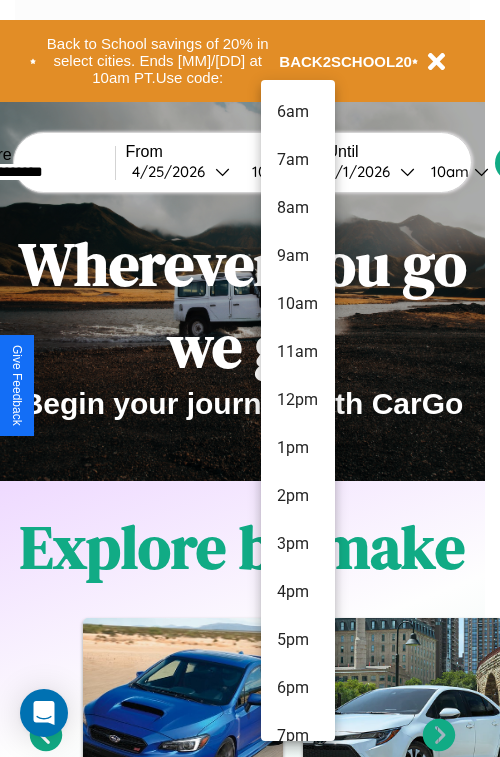 click on "2pm" at bounding box center [298, 496] 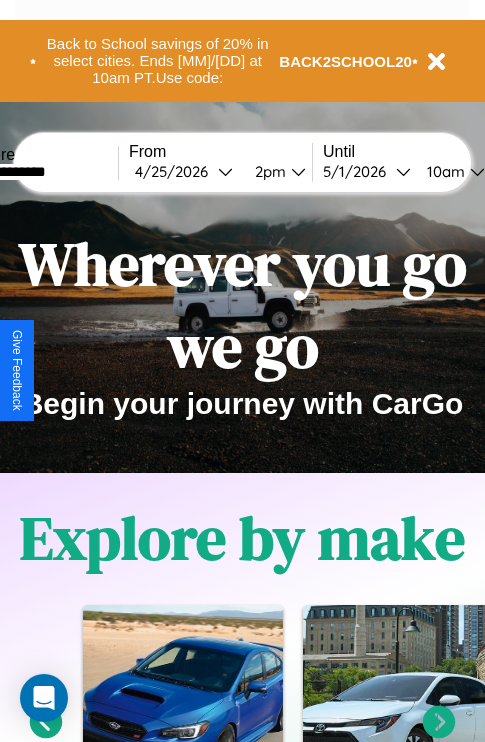 click on "10am" at bounding box center (443, 171) 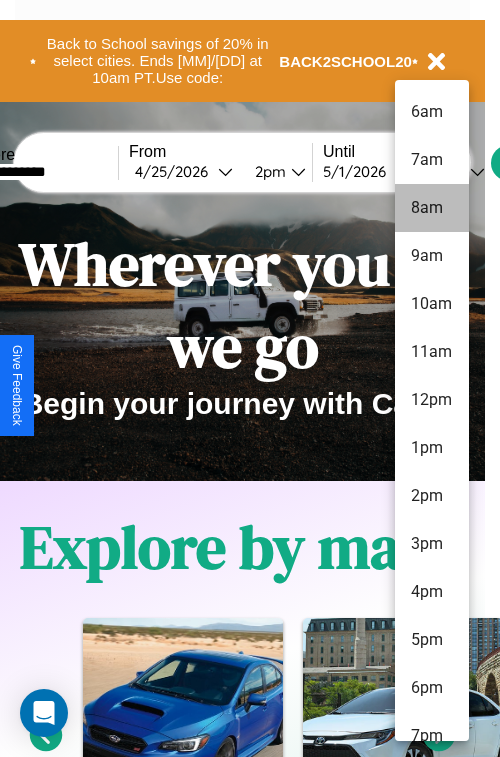 click on "8am" at bounding box center (432, 208) 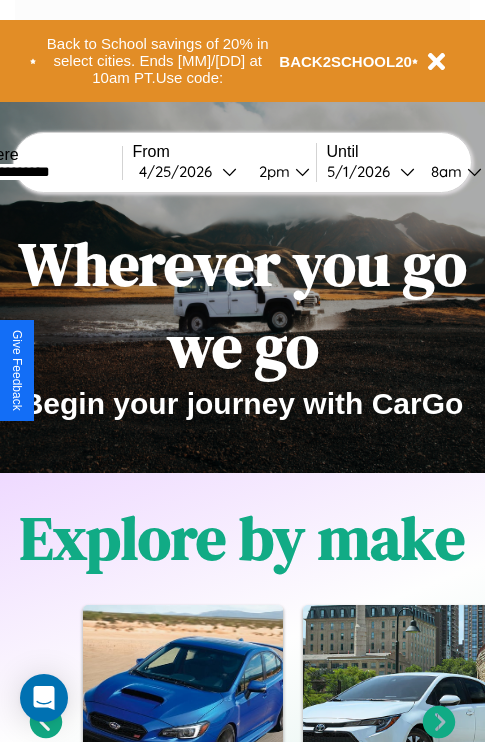scroll, scrollTop: 0, scrollLeft: 65, axis: horizontal 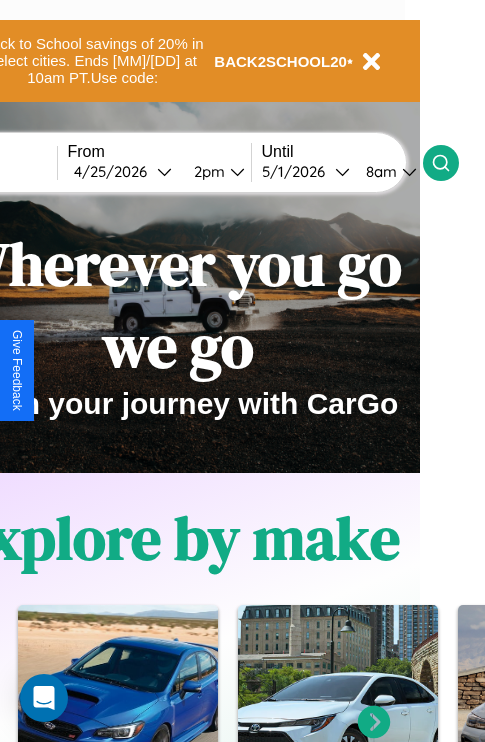 click 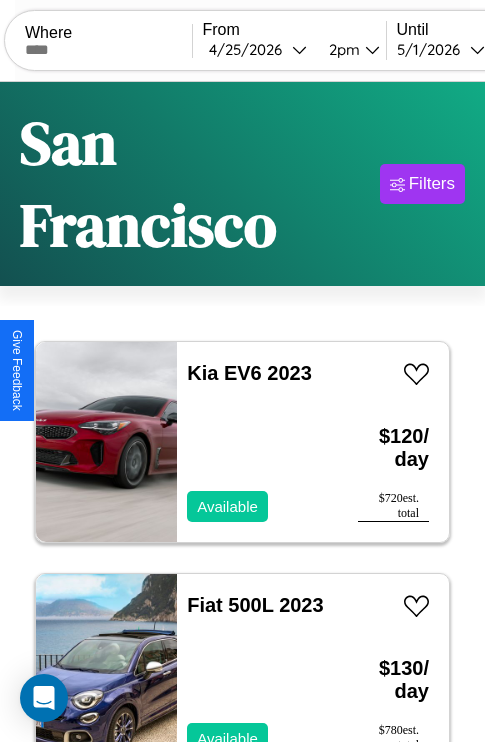 scroll, scrollTop: 154, scrollLeft: 0, axis: vertical 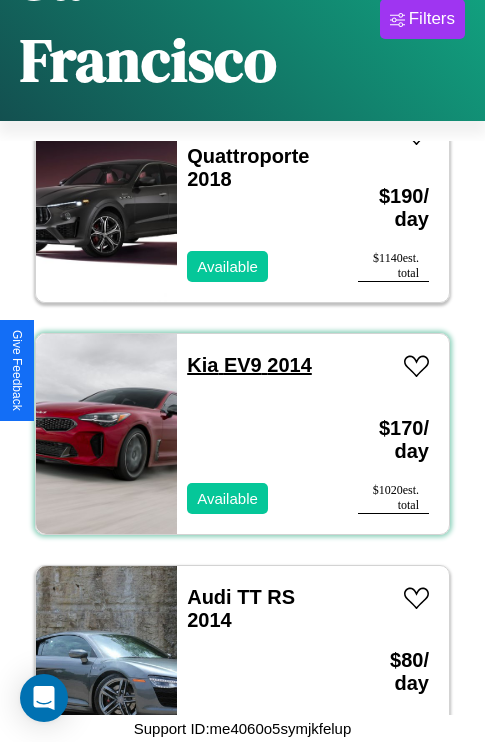 click on "Kia   EV9   2014" at bounding box center [249, 365] 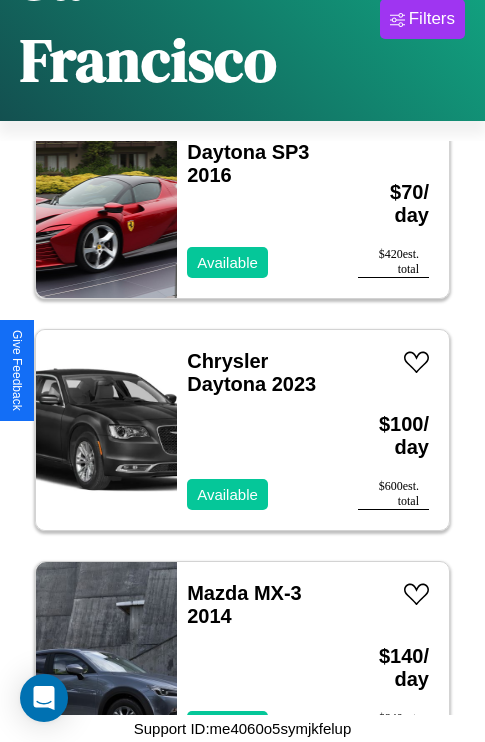 scroll, scrollTop: 5411, scrollLeft: 0, axis: vertical 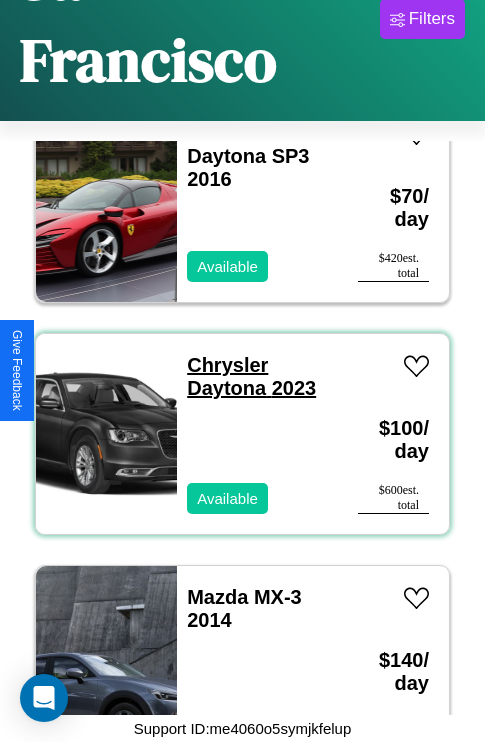click on "Chrysler   Daytona   2023" at bounding box center [251, 376] 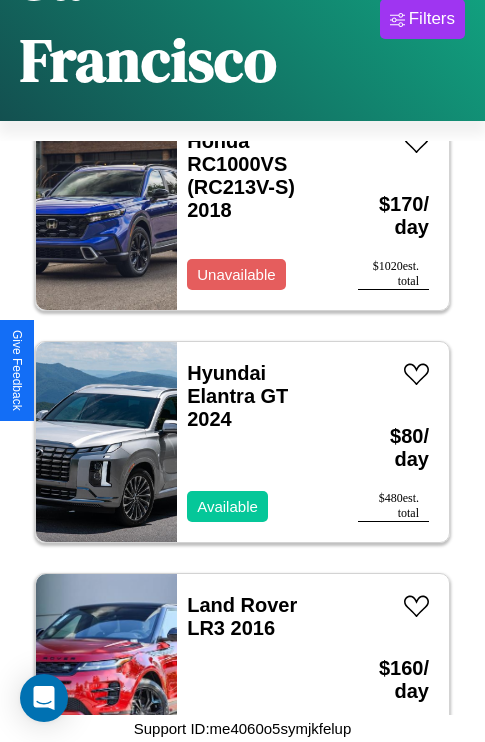 scroll, scrollTop: 6571, scrollLeft: 0, axis: vertical 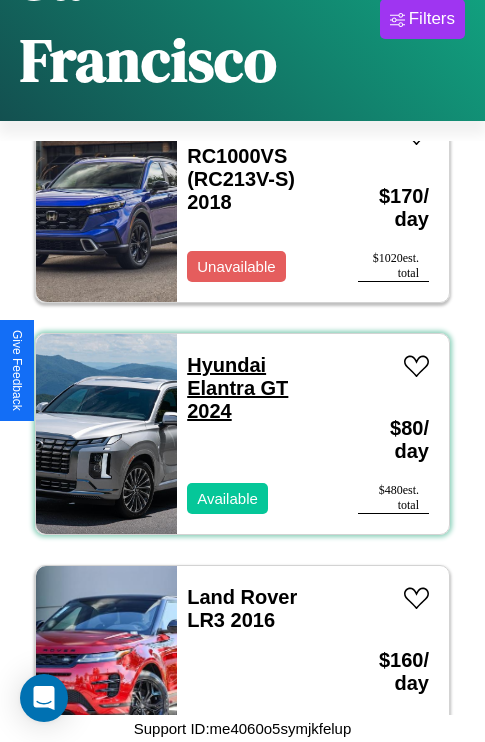 click on "Hyundai   Elantra GT   2024" at bounding box center [237, 388] 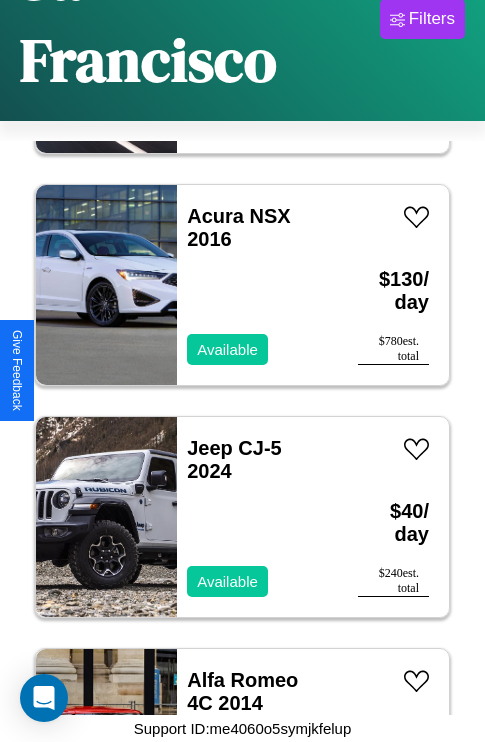 scroll, scrollTop: 8195, scrollLeft: 0, axis: vertical 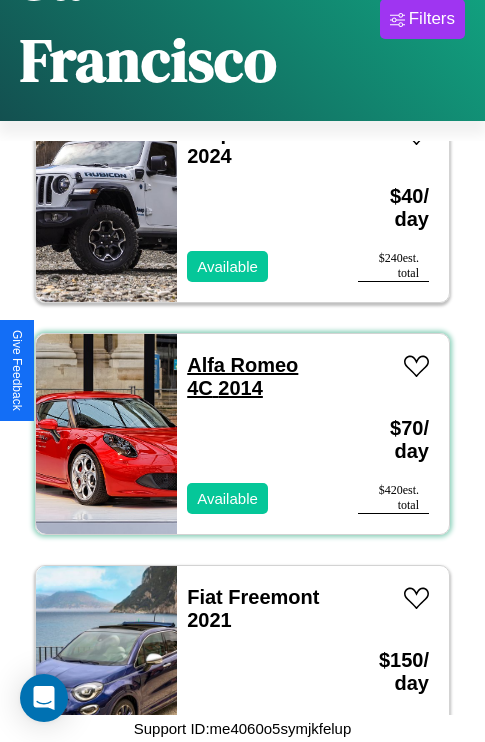 click on "Alfa Romeo   4C   2014" at bounding box center [242, 376] 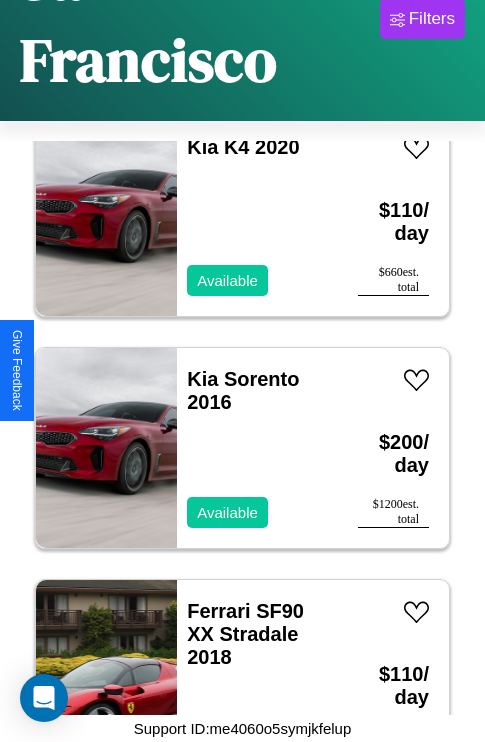 scroll, scrollTop: 2859, scrollLeft: 0, axis: vertical 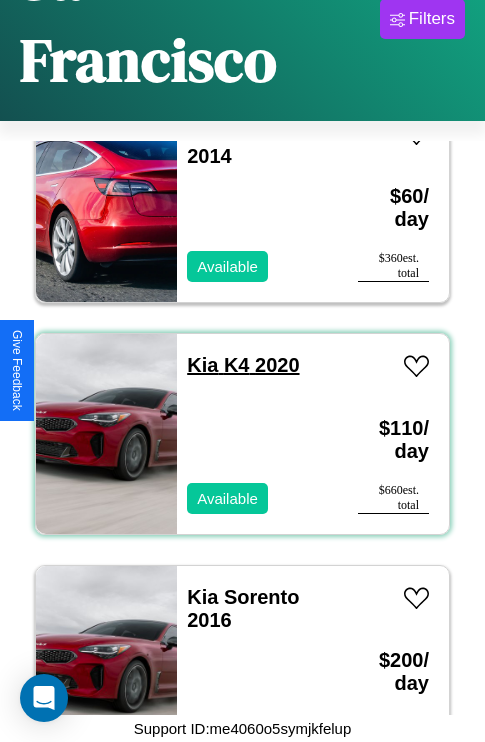 click on "Kia   K4   2020" at bounding box center (243, 365) 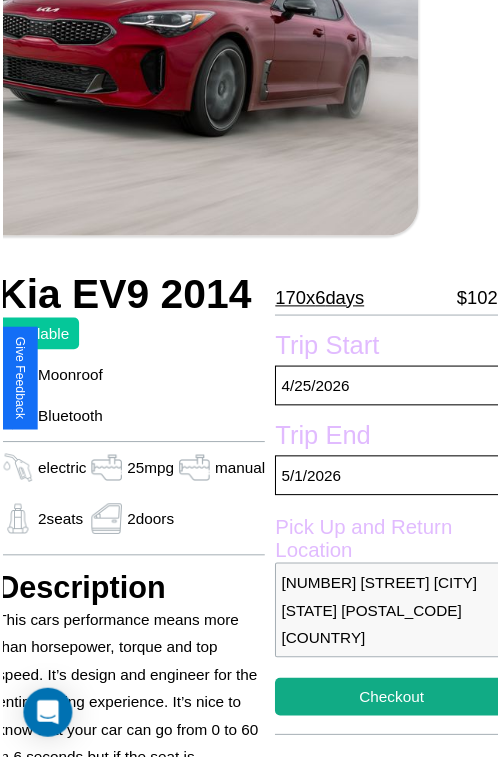scroll, scrollTop: 221, scrollLeft: 80, axis: both 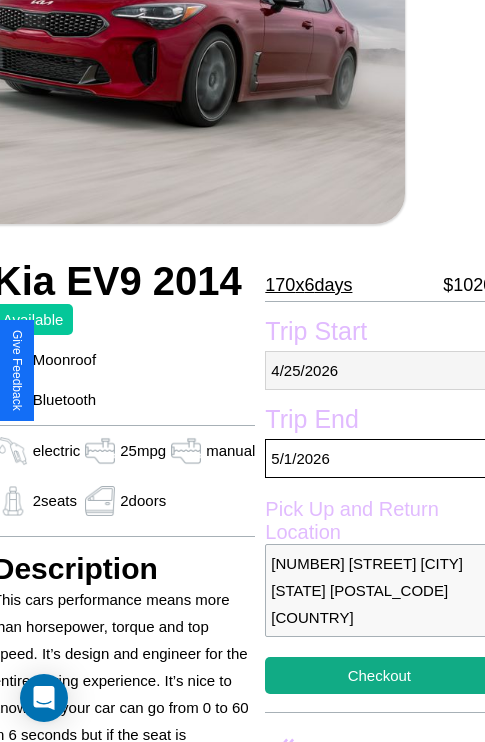 click on "4 / 25 / 2026" at bounding box center [379, 370] 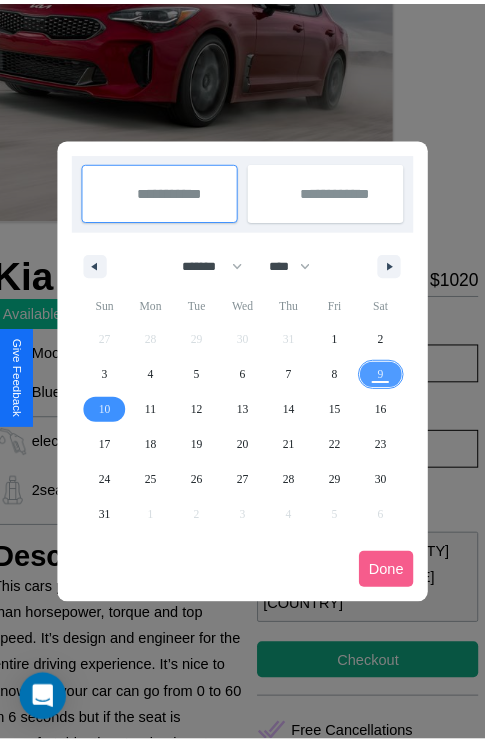 scroll, scrollTop: 0, scrollLeft: 80, axis: horizontal 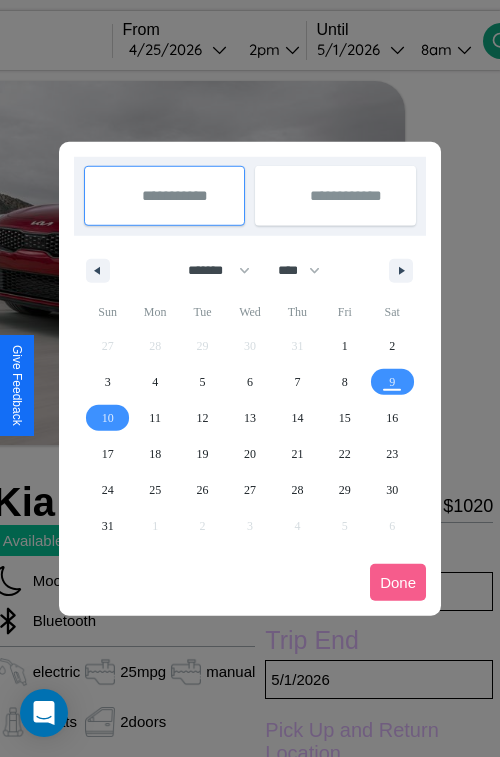 click at bounding box center (250, 378) 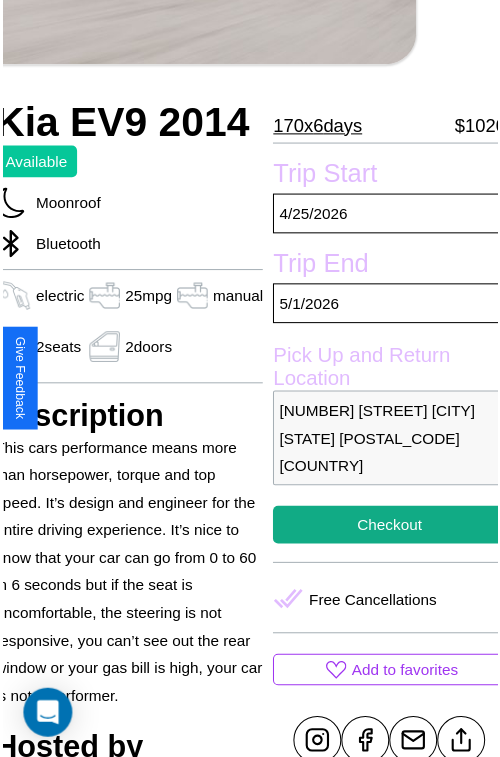 scroll, scrollTop: 668, scrollLeft: 80, axis: both 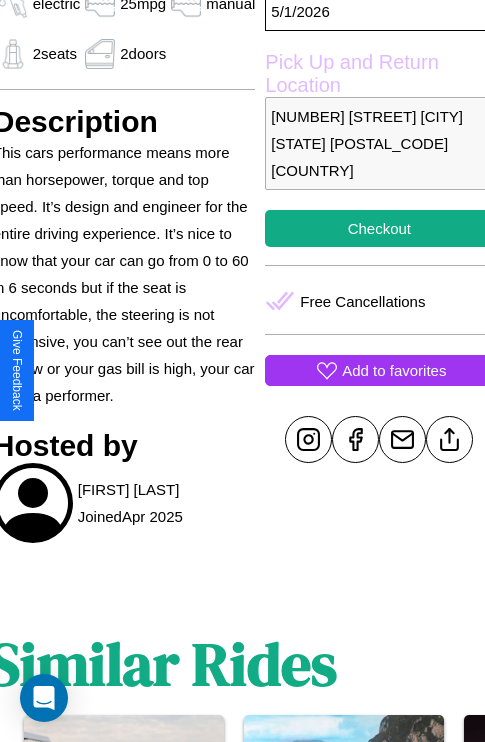 click on "Add to favorites" at bounding box center (394, 370) 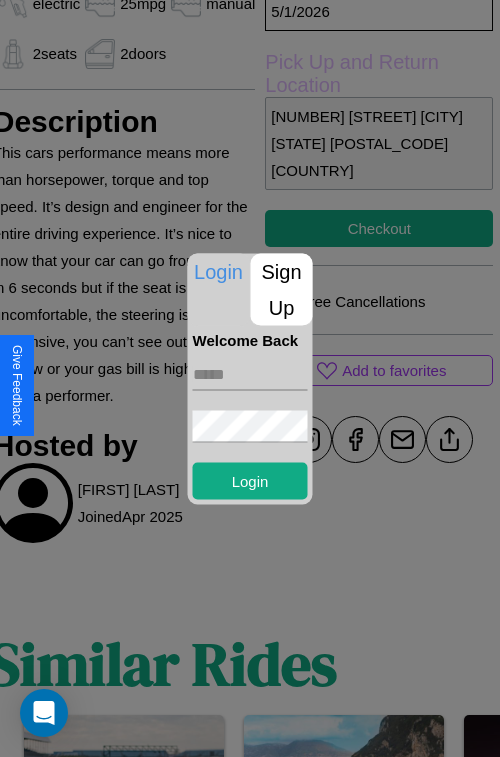 click at bounding box center (250, 374) 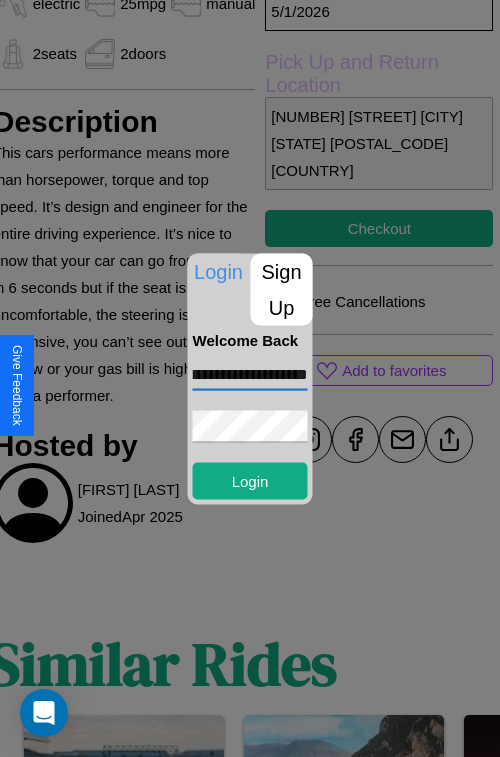 scroll, scrollTop: 0, scrollLeft: 73, axis: horizontal 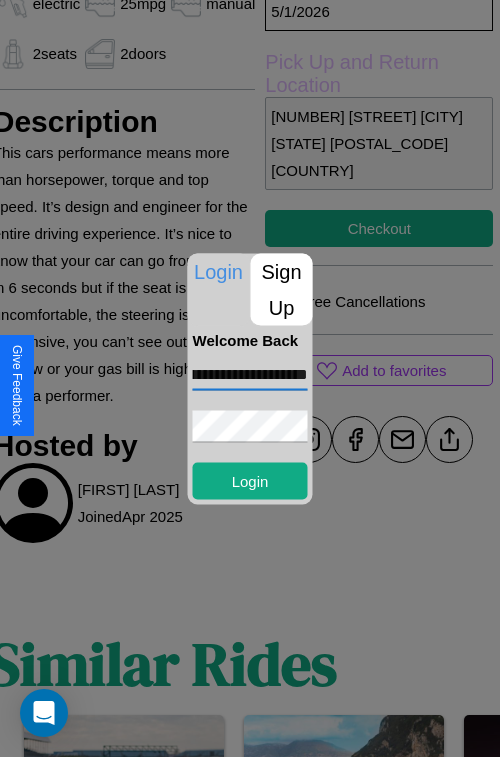 type on "**********" 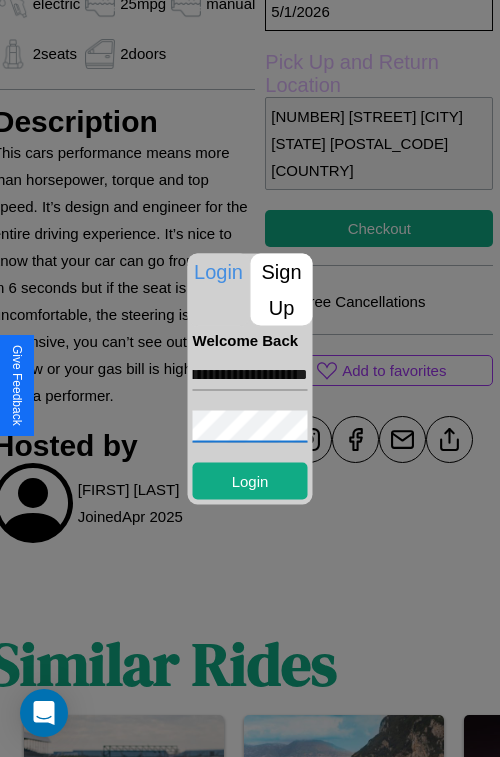 scroll, scrollTop: 0, scrollLeft: 0, axis: both 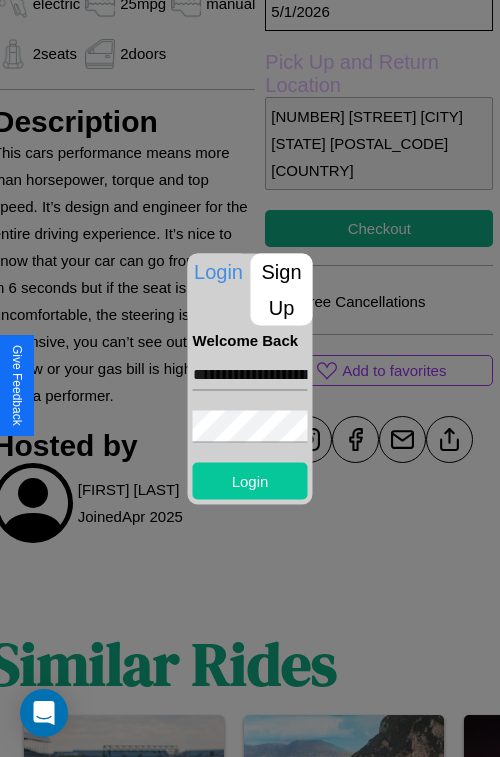 click on "Login" at bounding box center (250, 480) 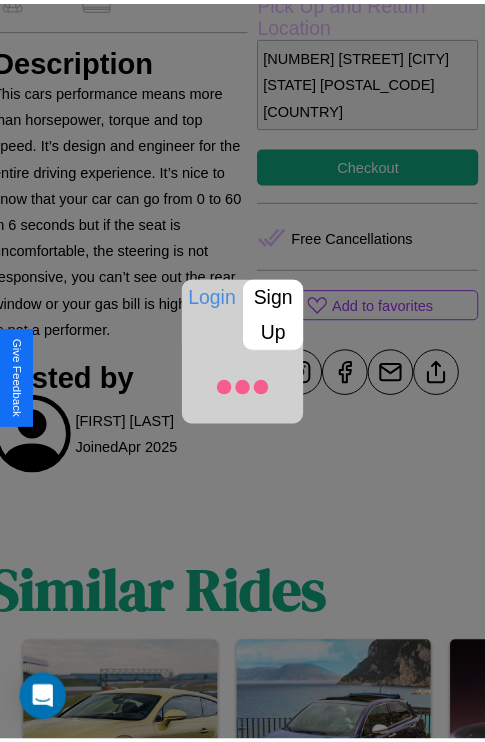 scroll, scrollTop: 729, scrollLeft: 80, axis: both 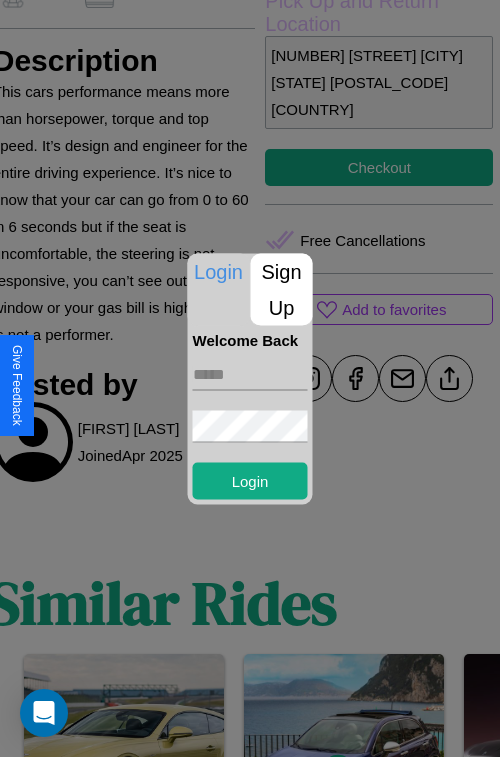 click at bounding box center [250, 378] 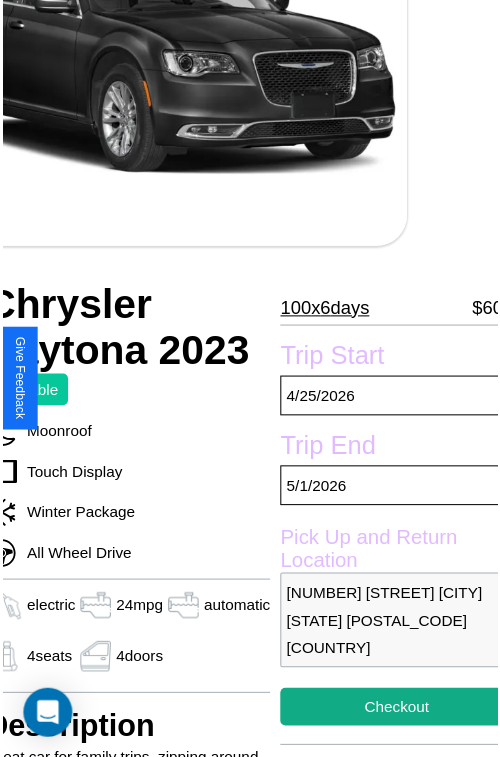 scroll, scrollTop: 221, scrollLeft: 96, axis: both 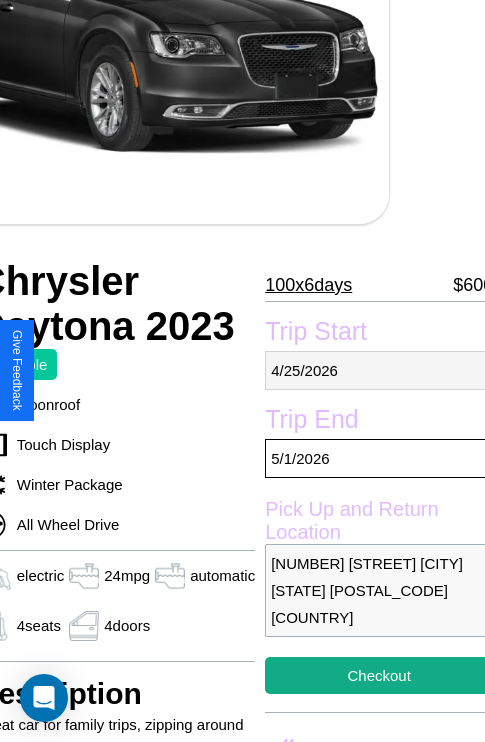click on "4 / 25 / 2026" at bounding box center (379, 370) 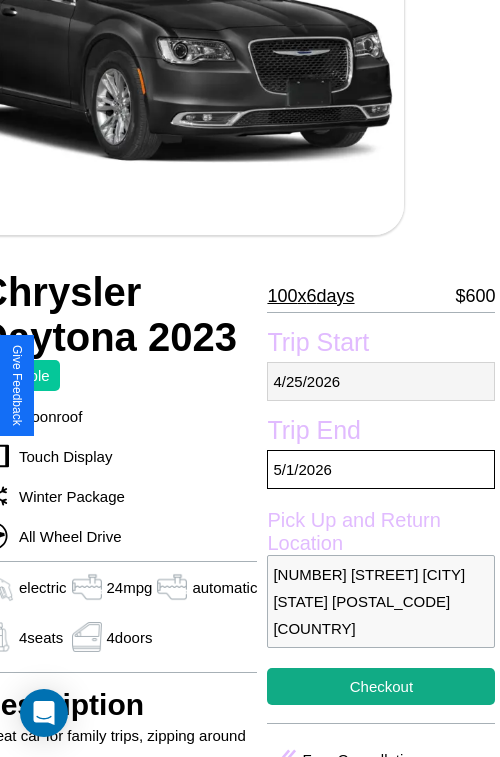 select on "*" 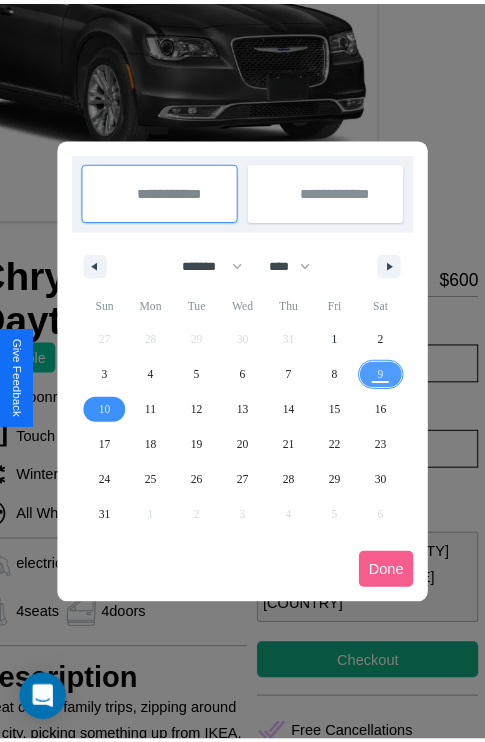 scroll, scrollTop: 0, scrollLeft: 96, axis: horizontal 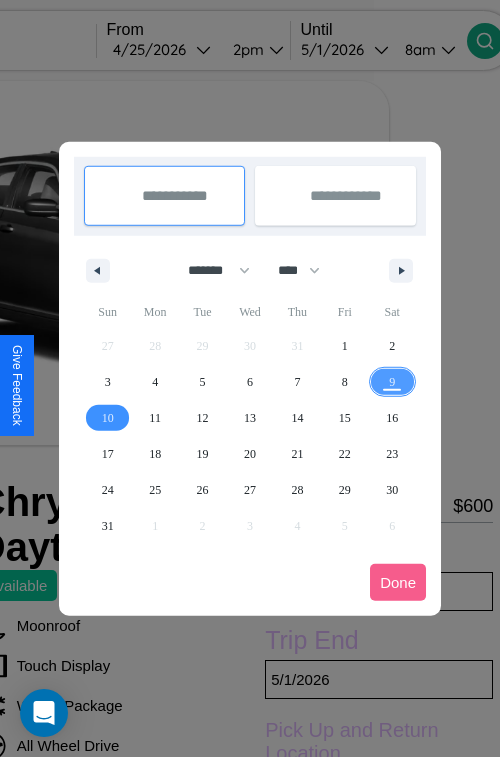 click at bounding box center (250, 378) 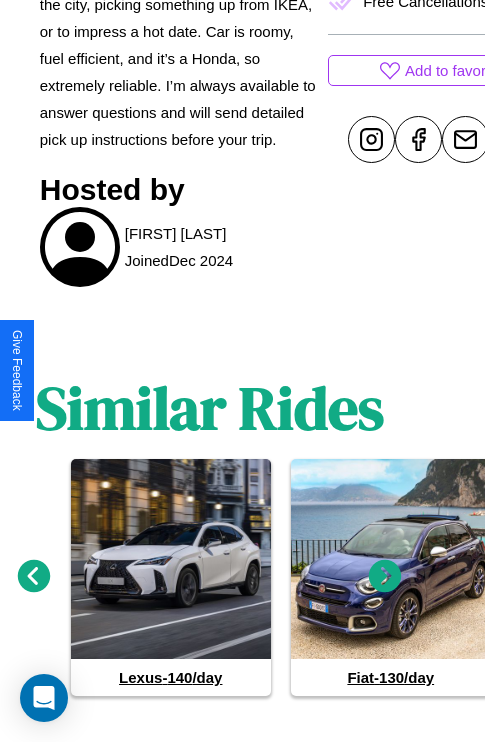 scroll, scrollTop: 1016, scrollLeft: 30, axis: both 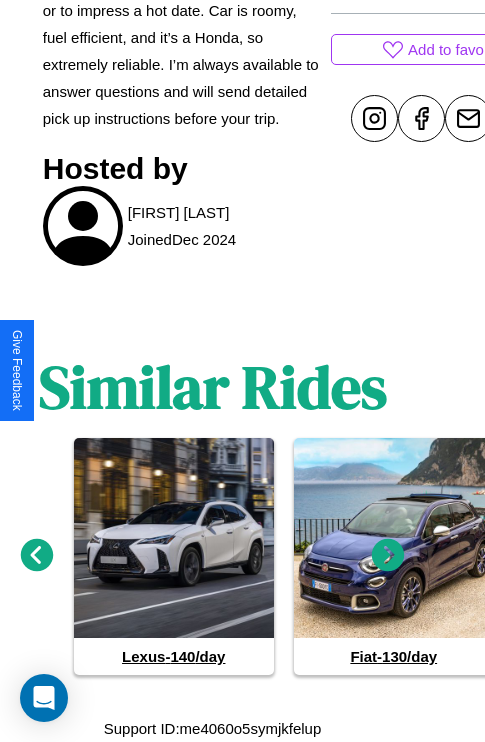 click 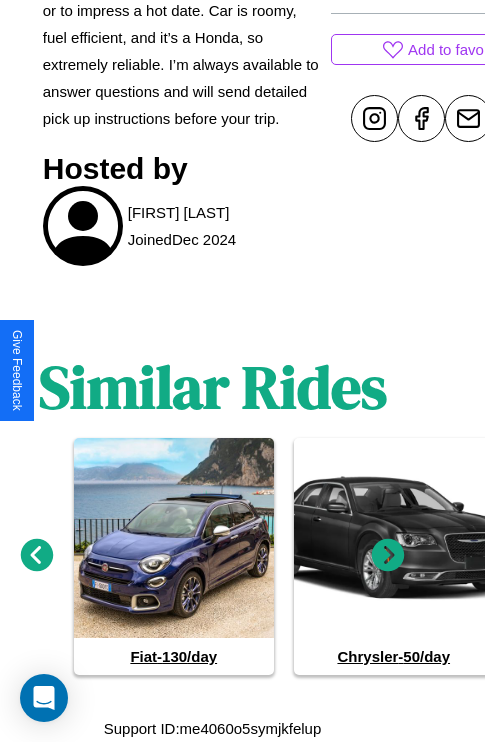 click 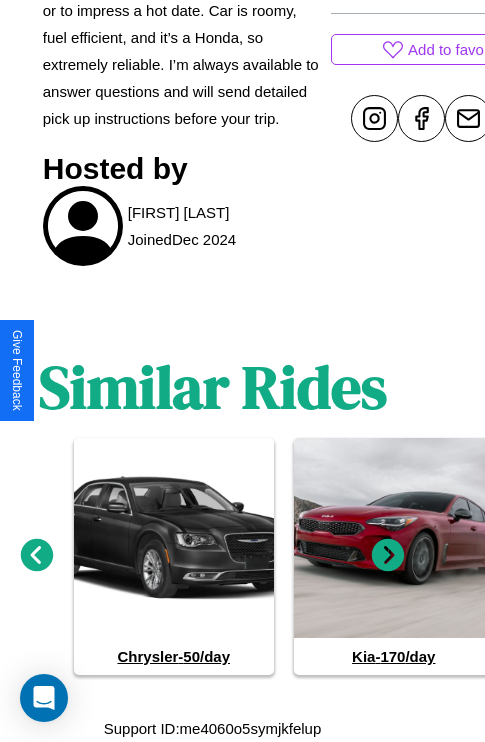 click 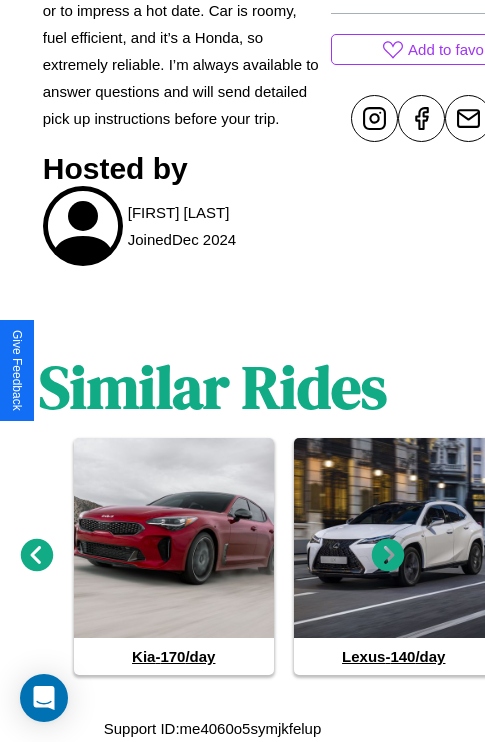 click 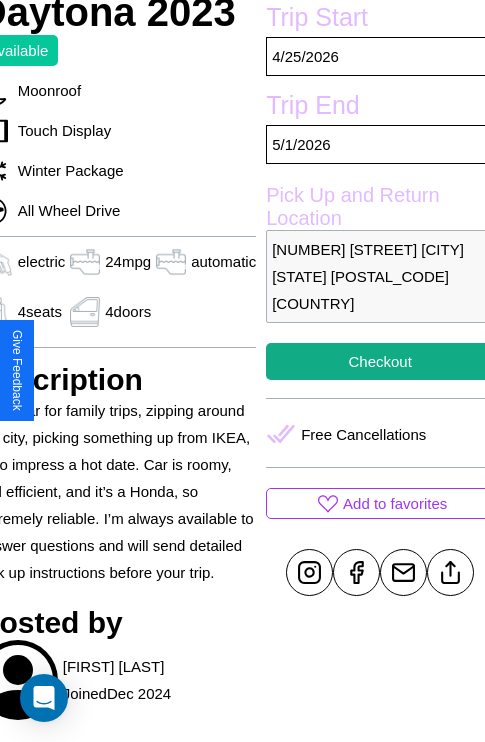 scroll, scrollTop: 526, scrollLeft: 96, axis: both 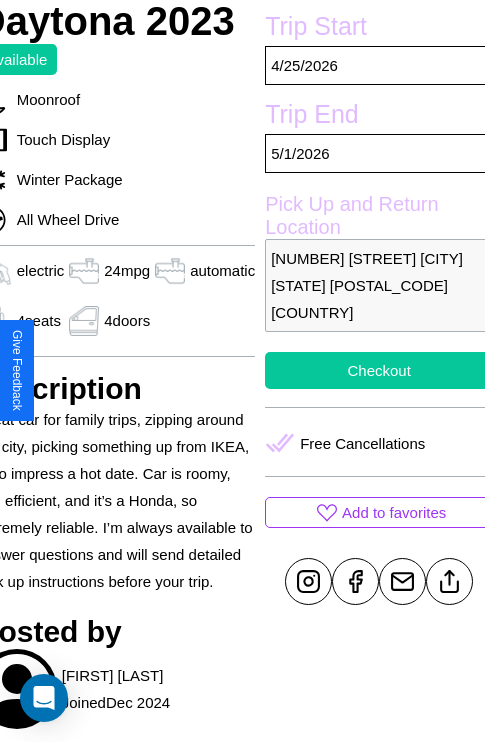 click on "Checkout" at bounding box center [379, 370] 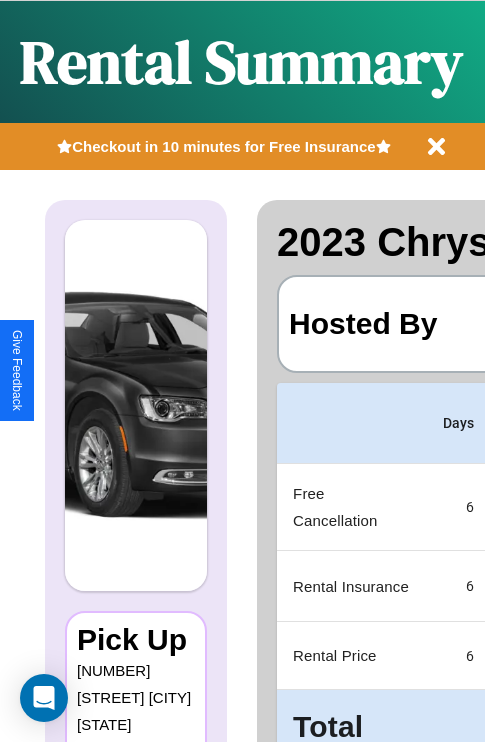 scroll, scrollTop: 0, scrollLeft: 378, axis: horizontal 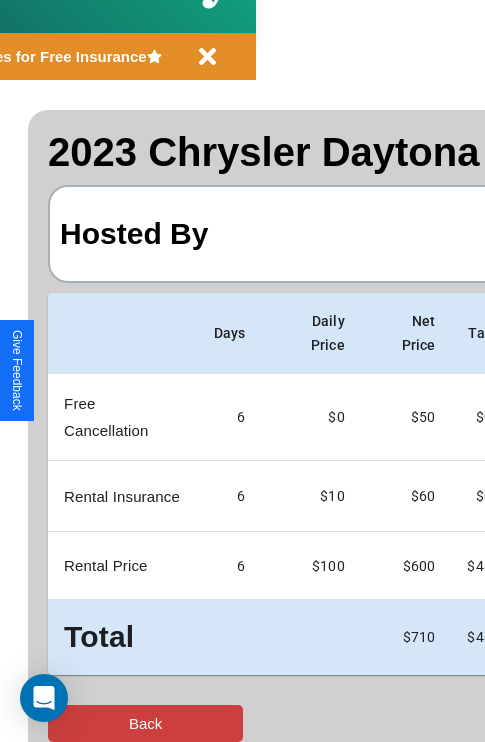 click on "Back" at bounding box center (145, 723) 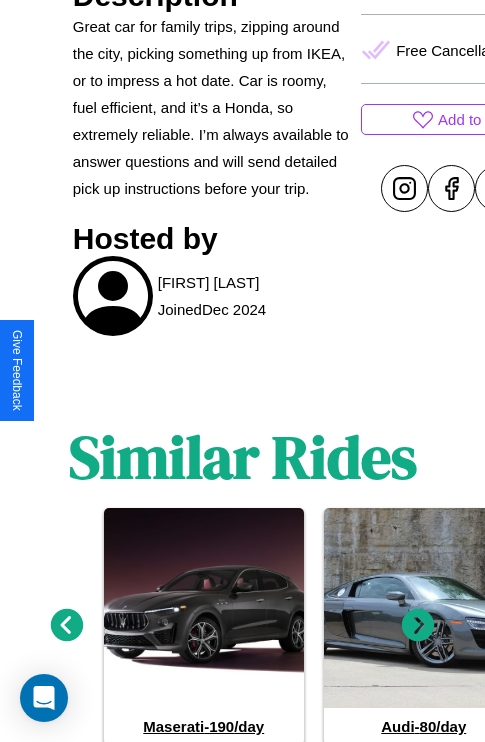 scroll, scrollTop: 1016, scrollLeft: 0, axis: vertical 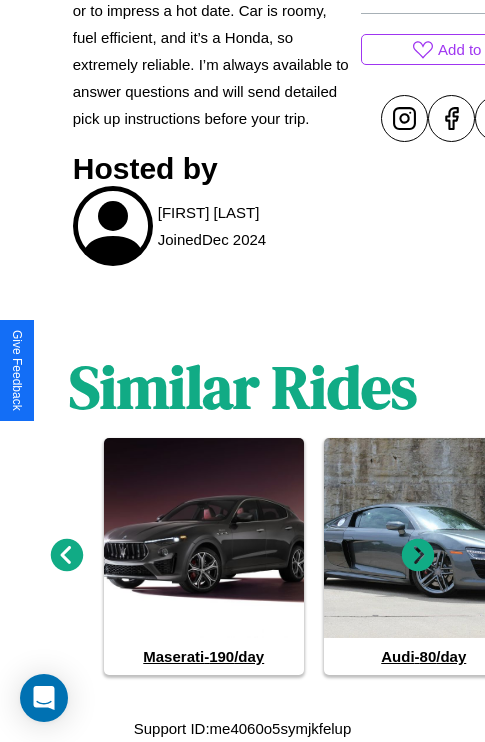 click 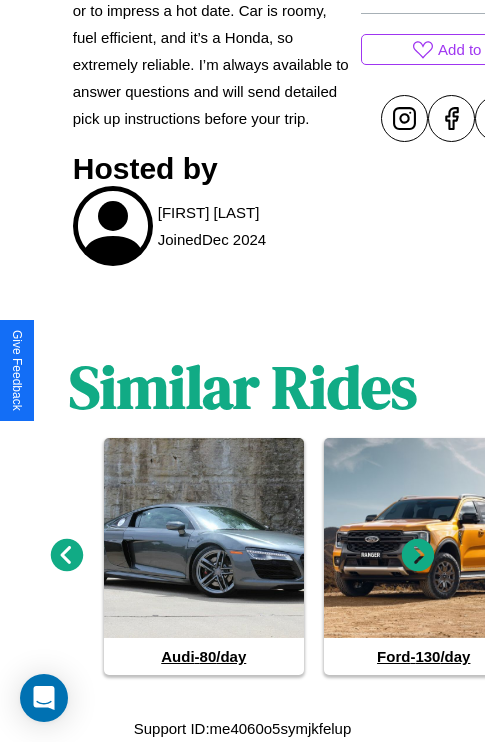 click 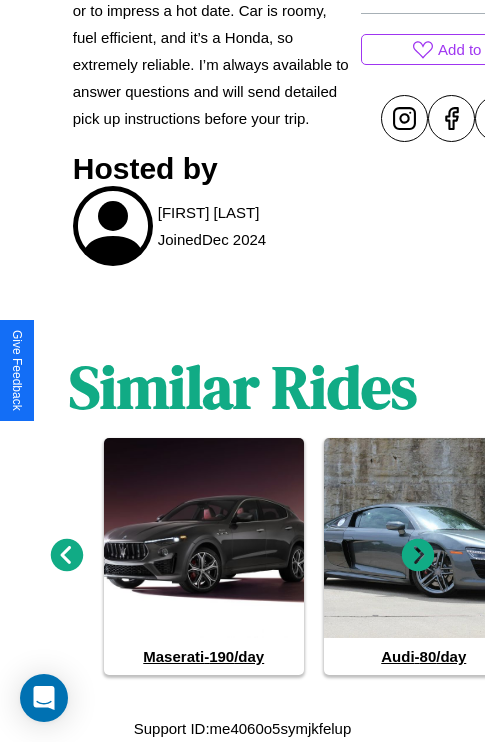 click 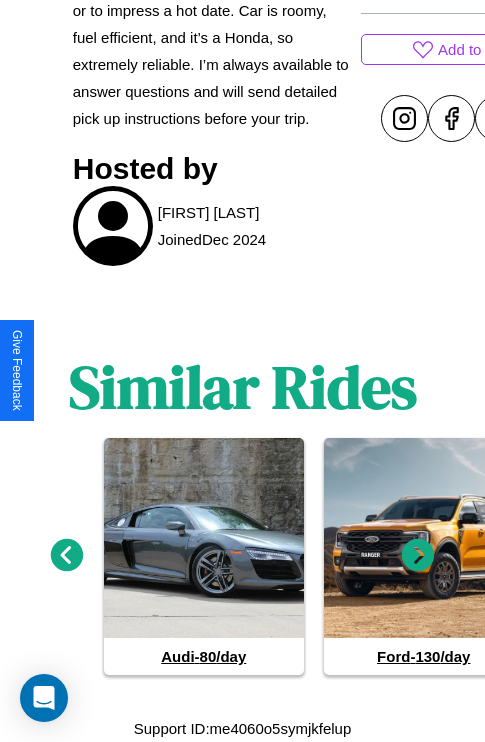 click 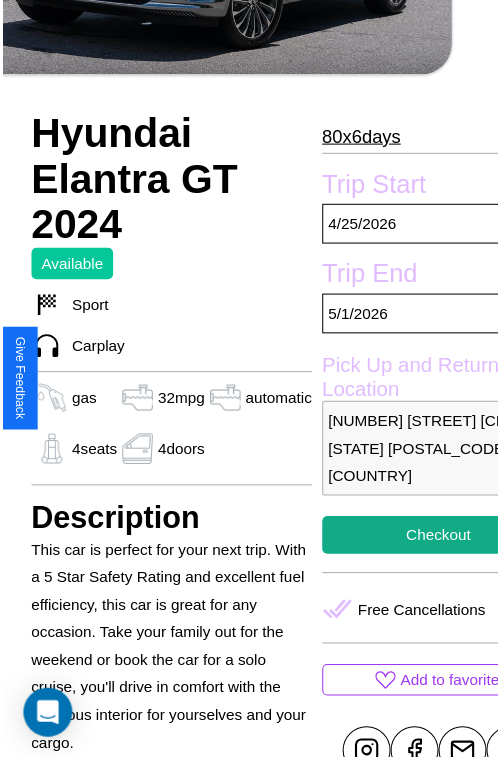 scroll, scrollTop: 630, scrollLeft: 84, axis: both 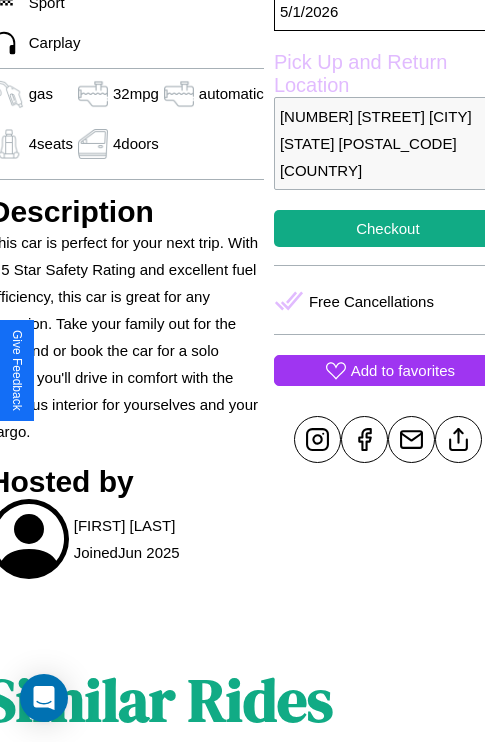 click on "Add to favorites" at bounding box center [403, 370] 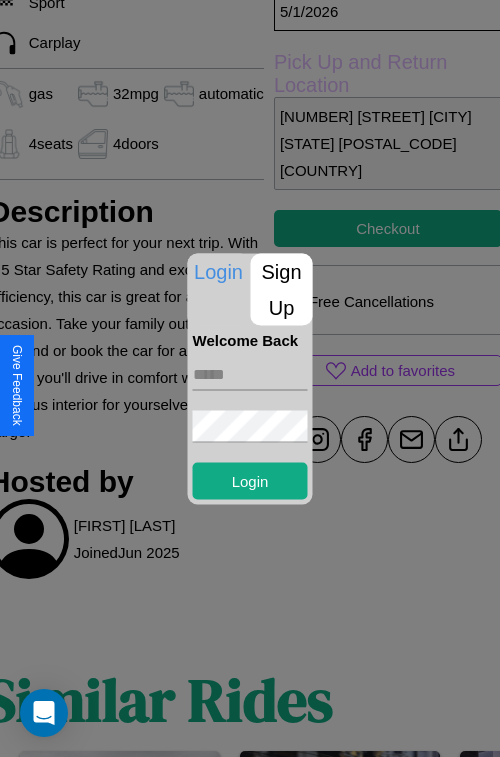 click at bounding box center (250, 374) 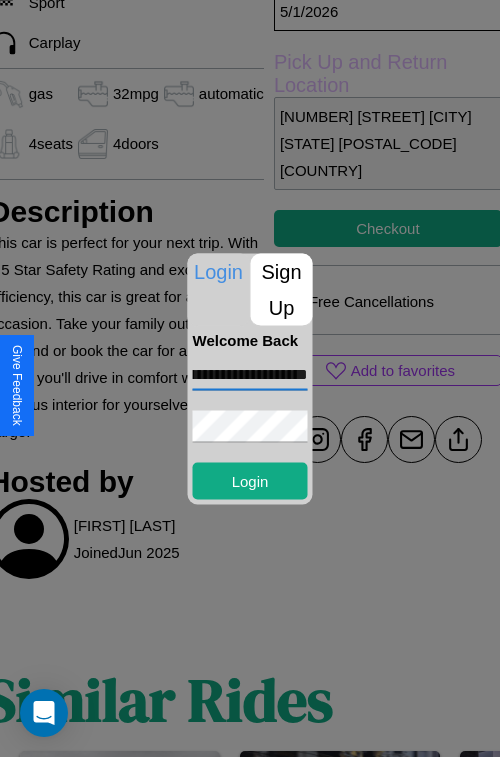 scroll, scrollTop: 0, scrollLeft: 73, axis: horizontal 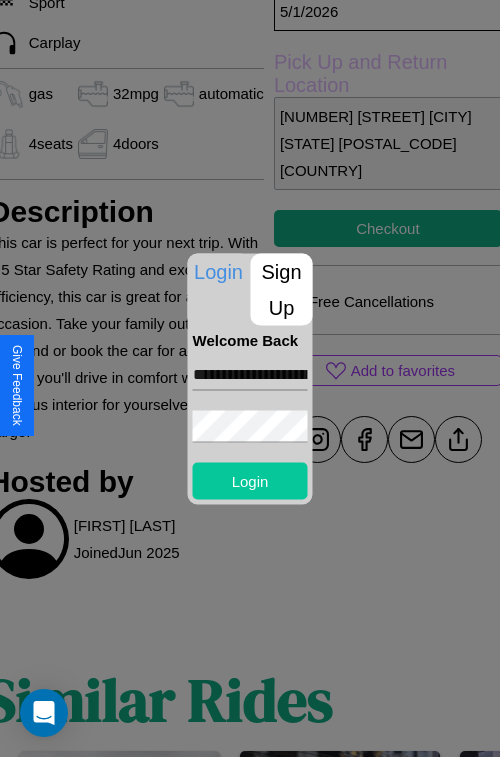 click on "Login" at bounding box center [250, 480] 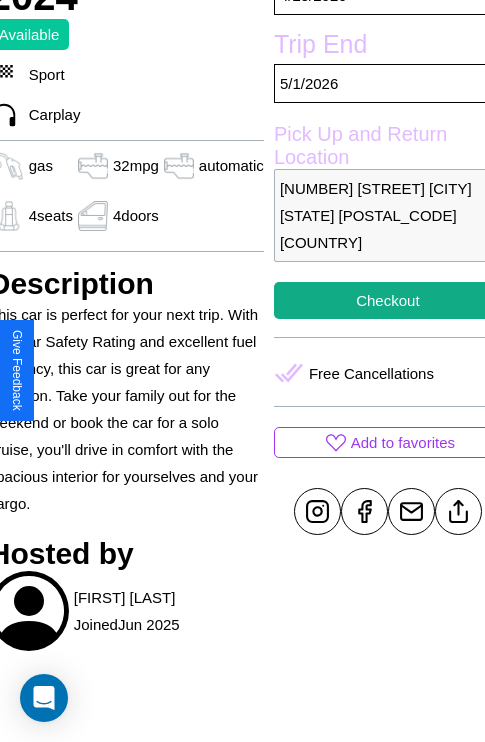 scroll, scrollTop: 488, scrollLeft: 84, axis: both 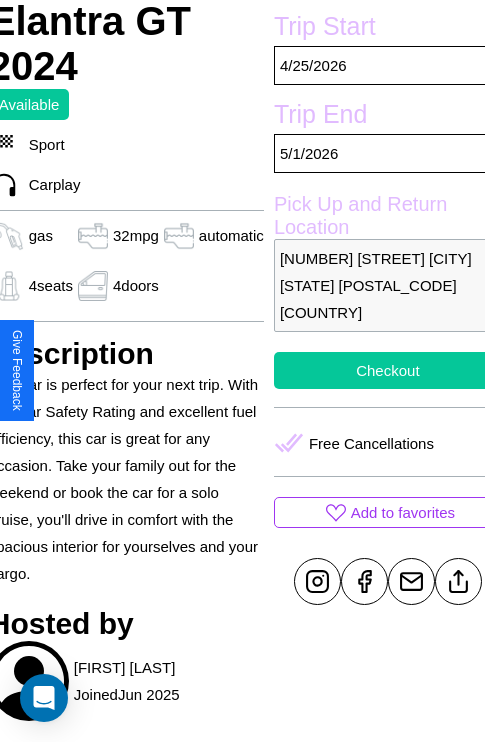 click on "Checkout" at bounding box center (388, 370) 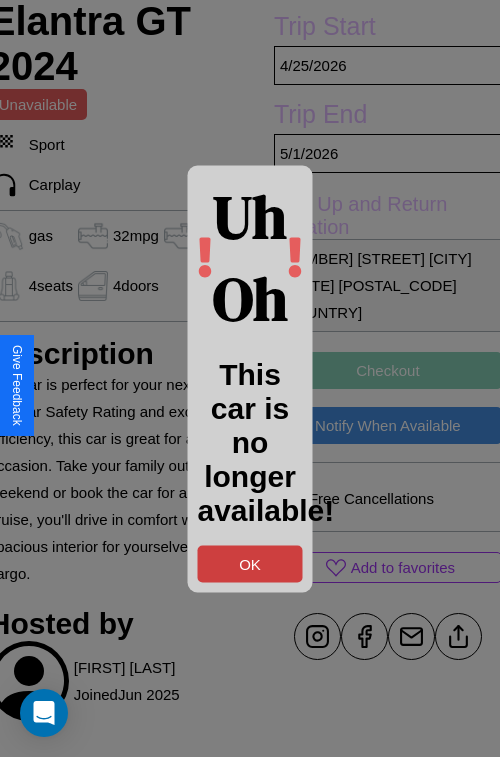 click on "OK" at bounding box center (250, 563) 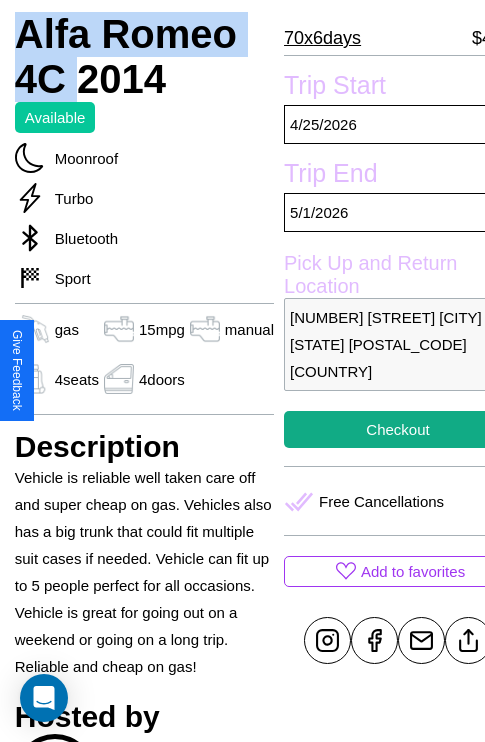 scroll, scrollTop: 485, scrollLeft: 68, axis: both 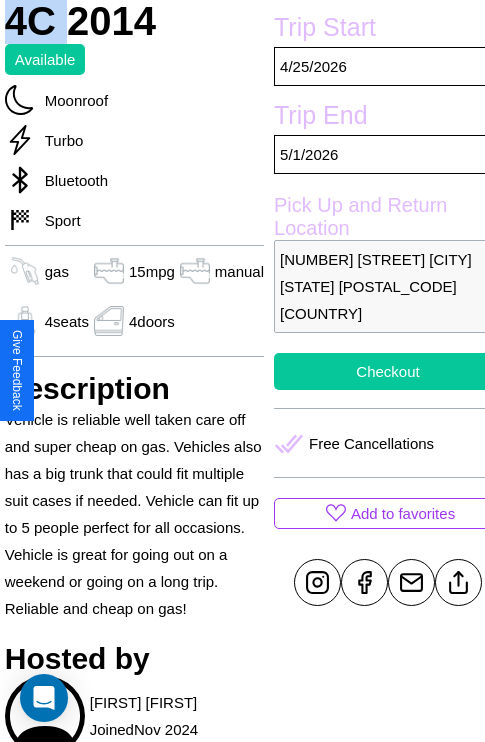 click on "Checkout" at bounding box center [388, 371] 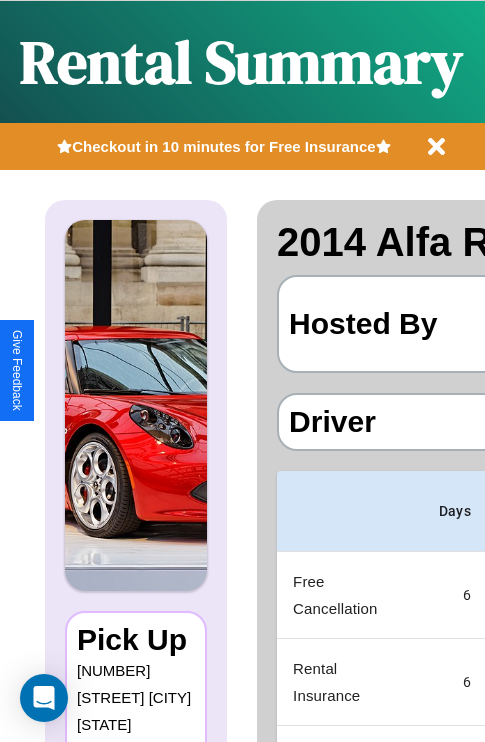scroll, scrollTop: 0, scrollLeft: 378, axis: horizontal 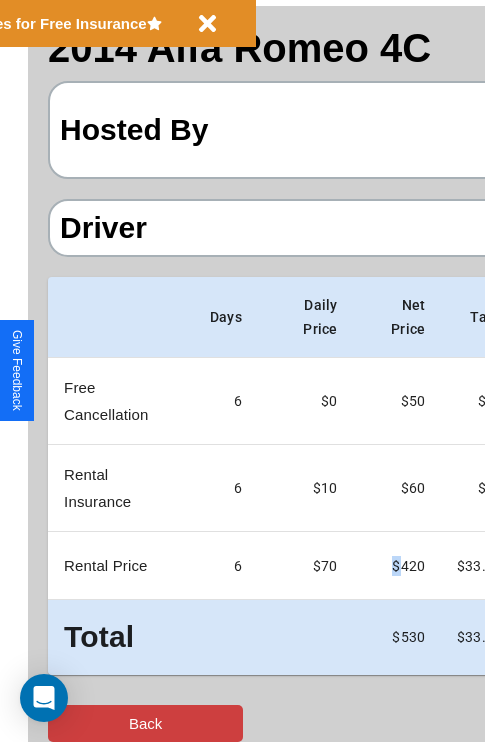 click on "Back" at bounding box center [145, 723] 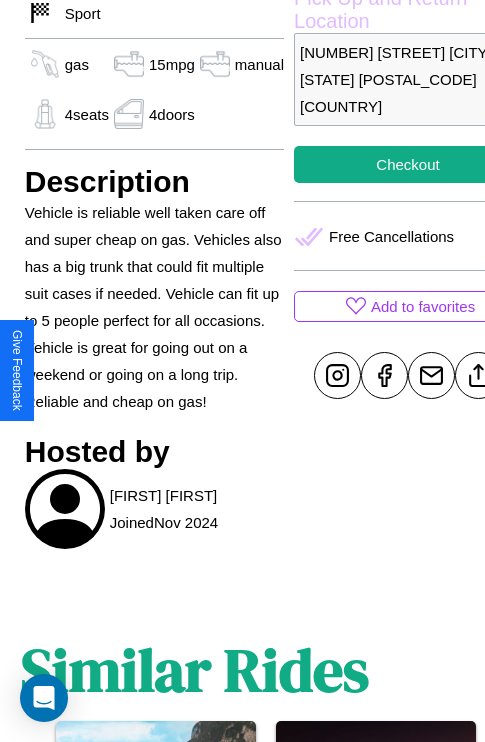 scroll, scrollTop: 696, scrollLeft: 48, axis: both 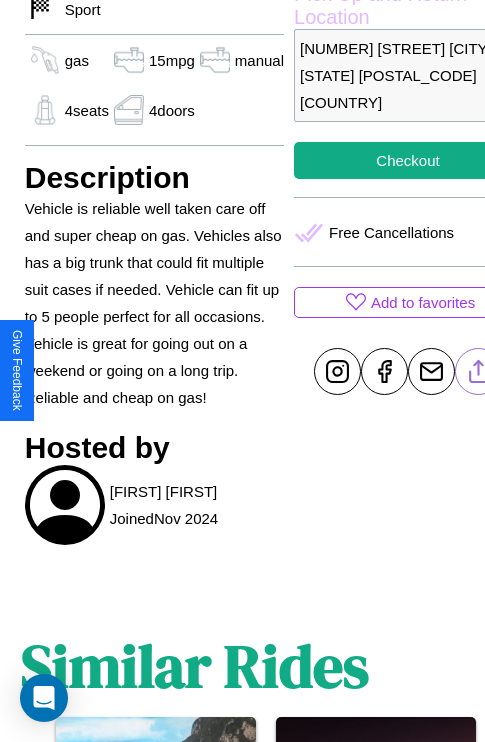 click 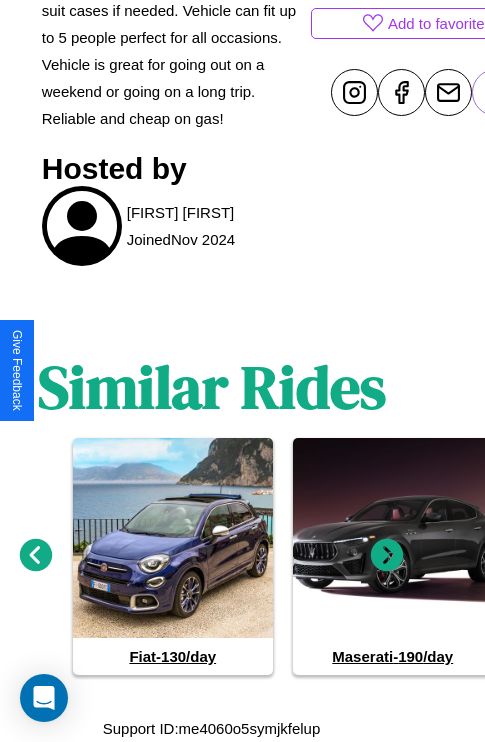scroll, scrollTop: 1002, scrollLeft: 30, axis: both 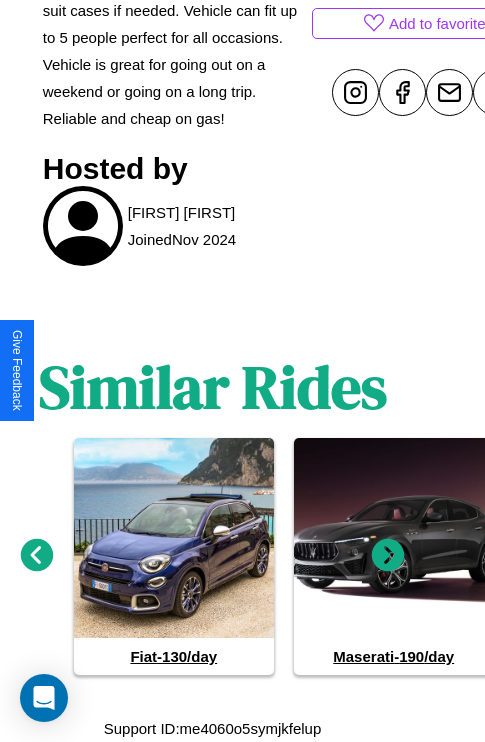 click 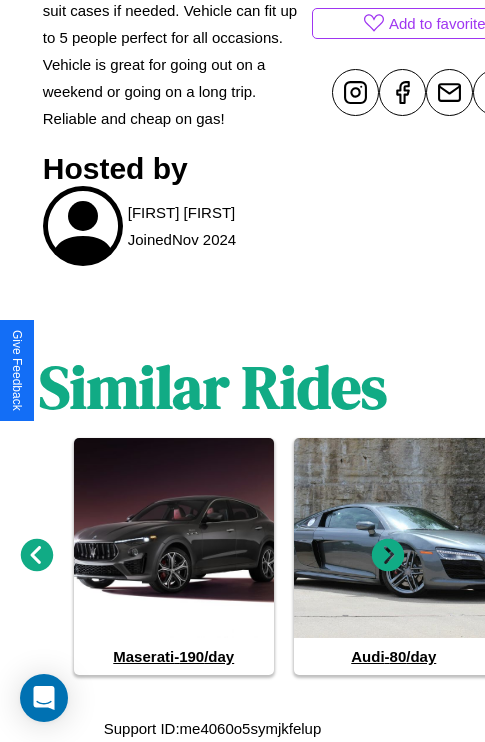 click 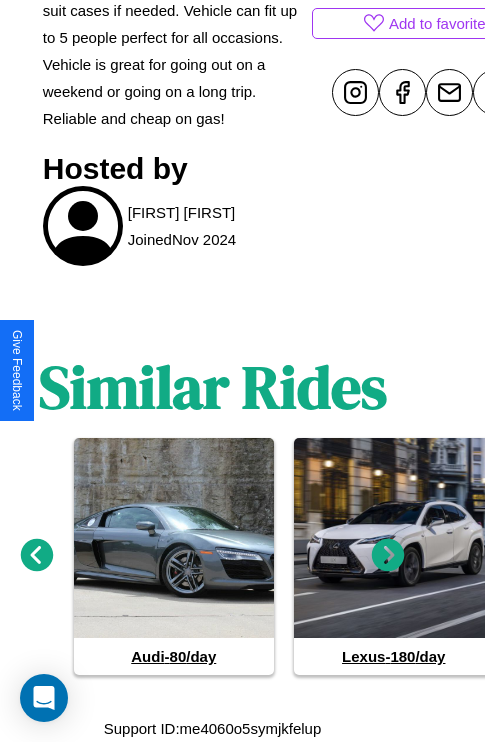 click 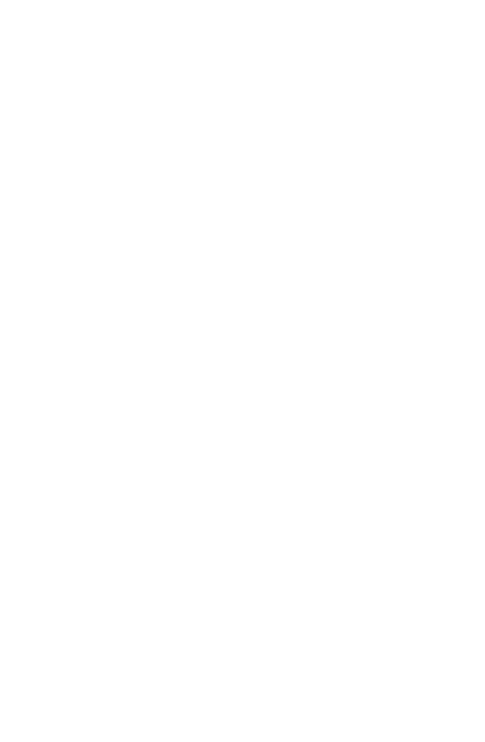 scroll, scrollTop: 0, scrollLeft: 0, axis: both 